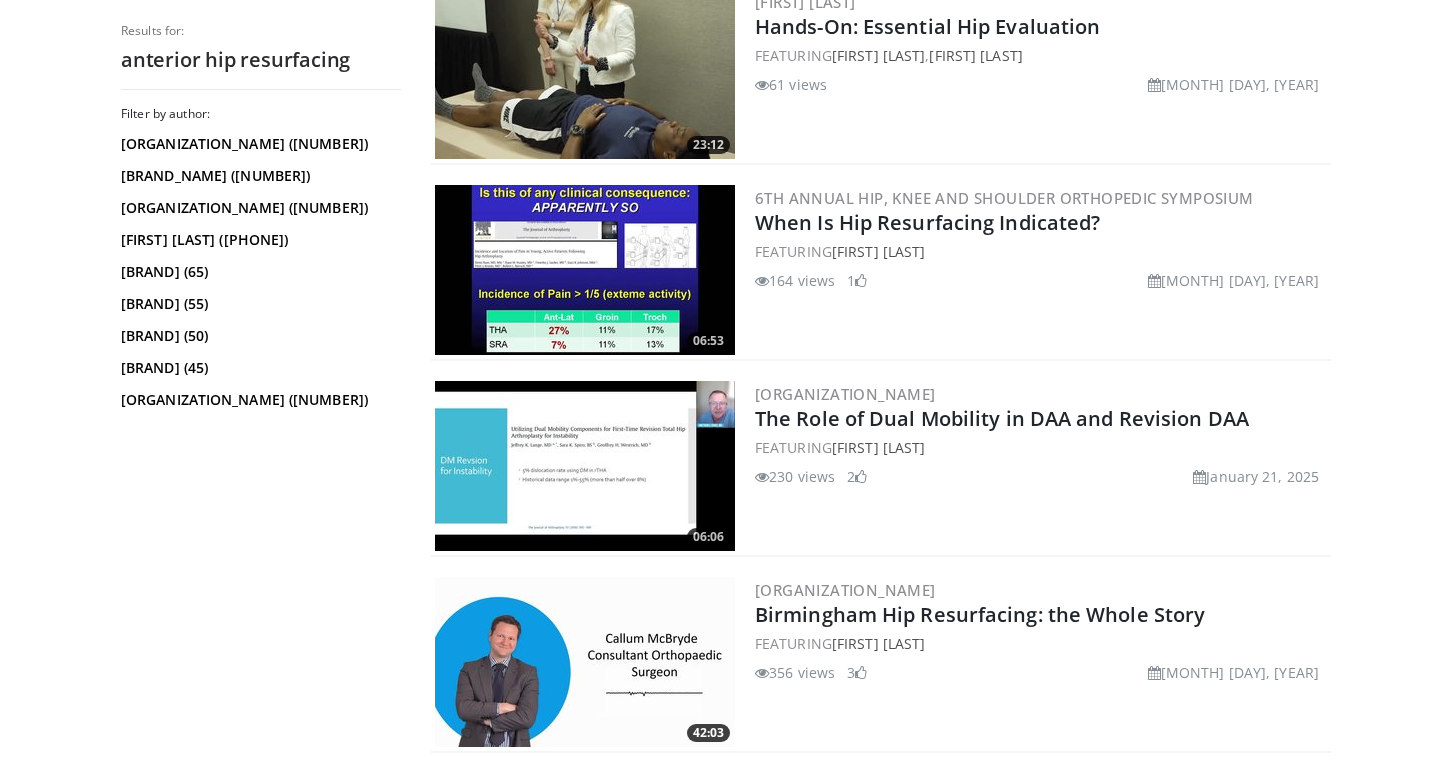 scroll, scrollTop: 1402, scrollLeft: 0, axis: vertical 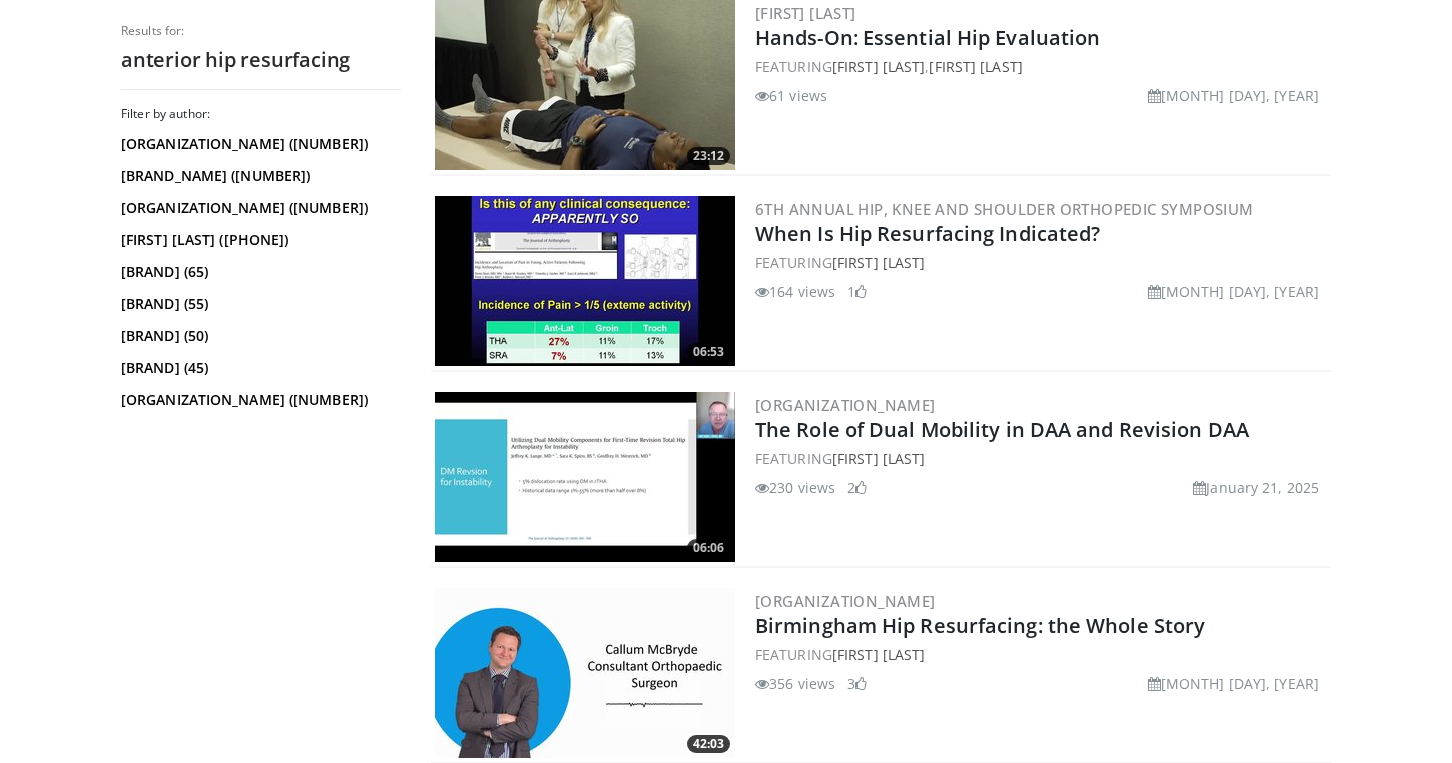 click at bounding box center [585, 281] 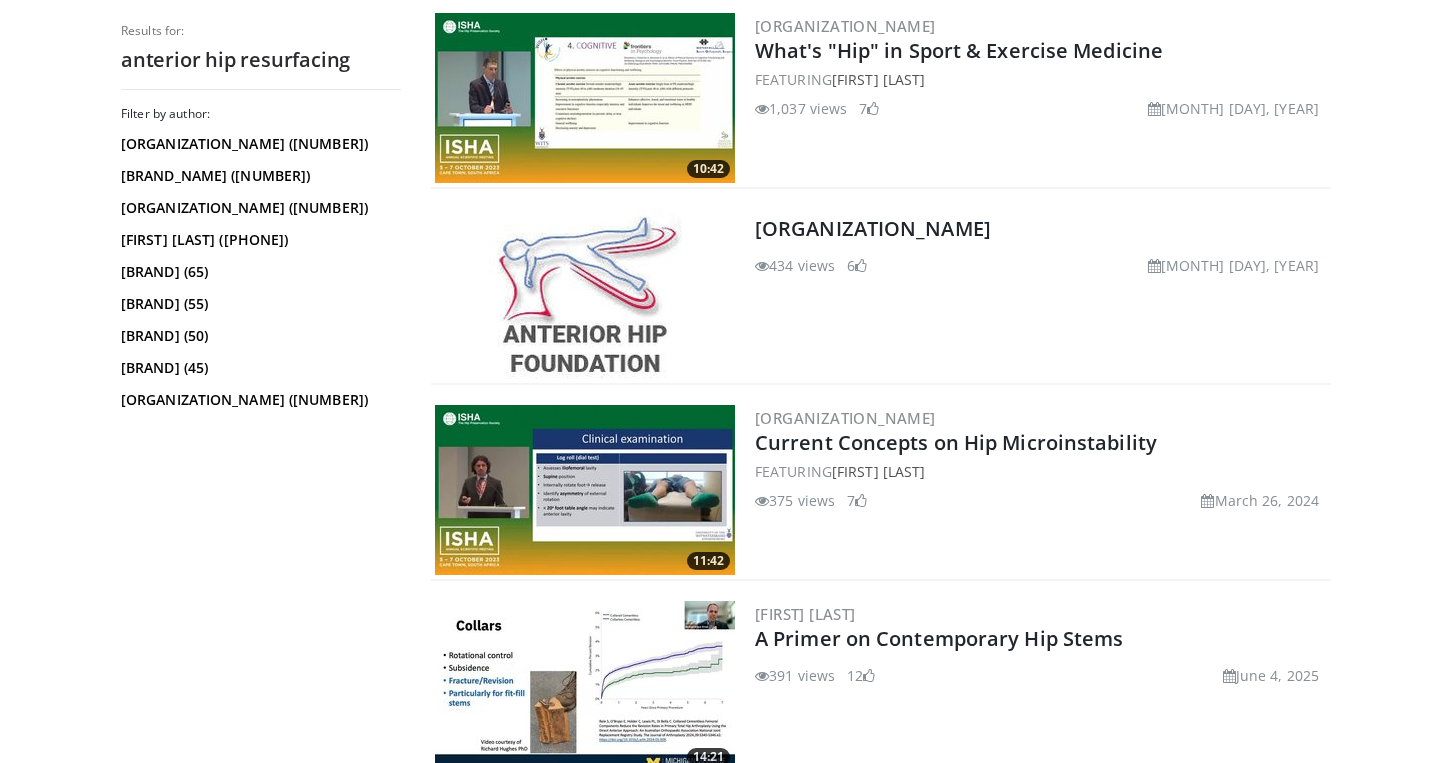 scroll, scrollTop: 2176, scrollLeft: 0, axis: vertical 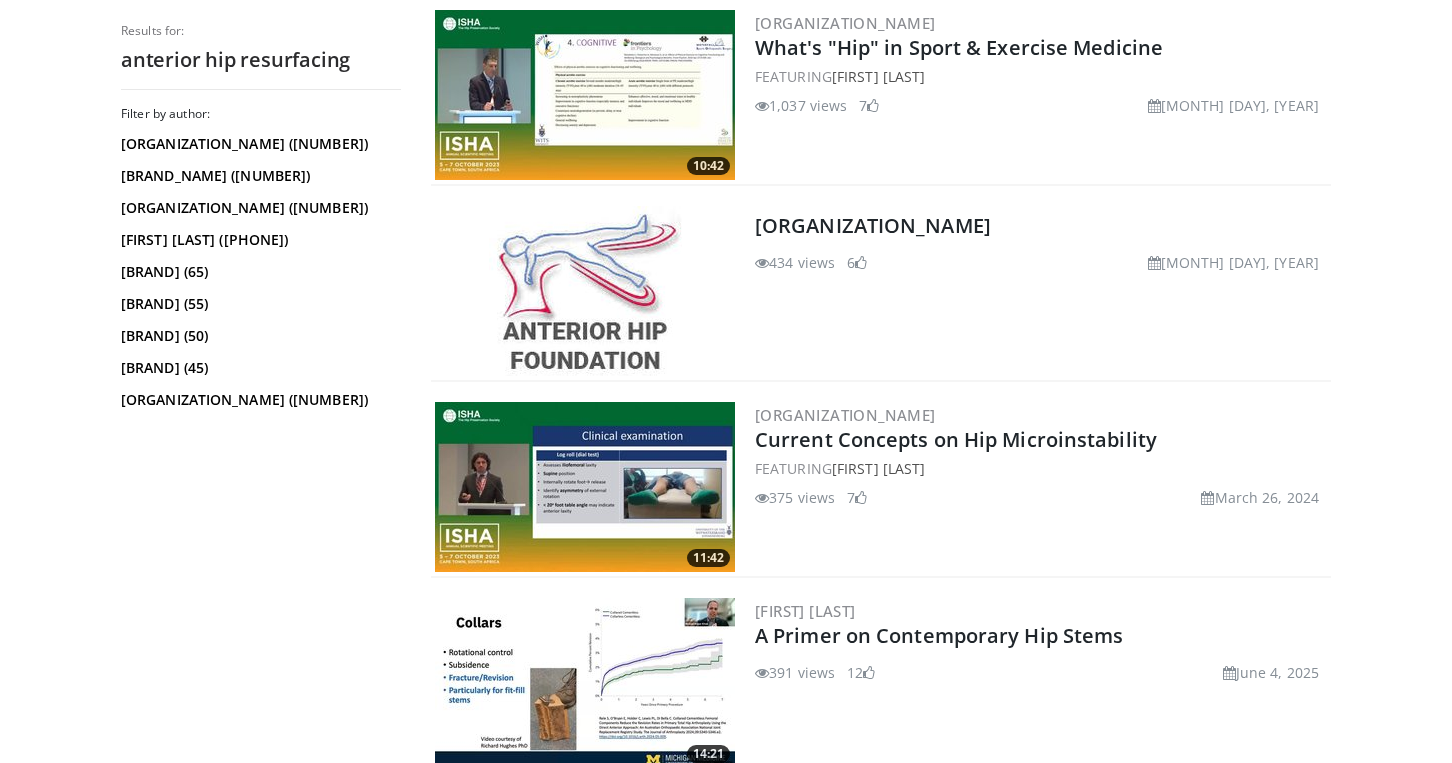 click at bounding box center (585, 291) 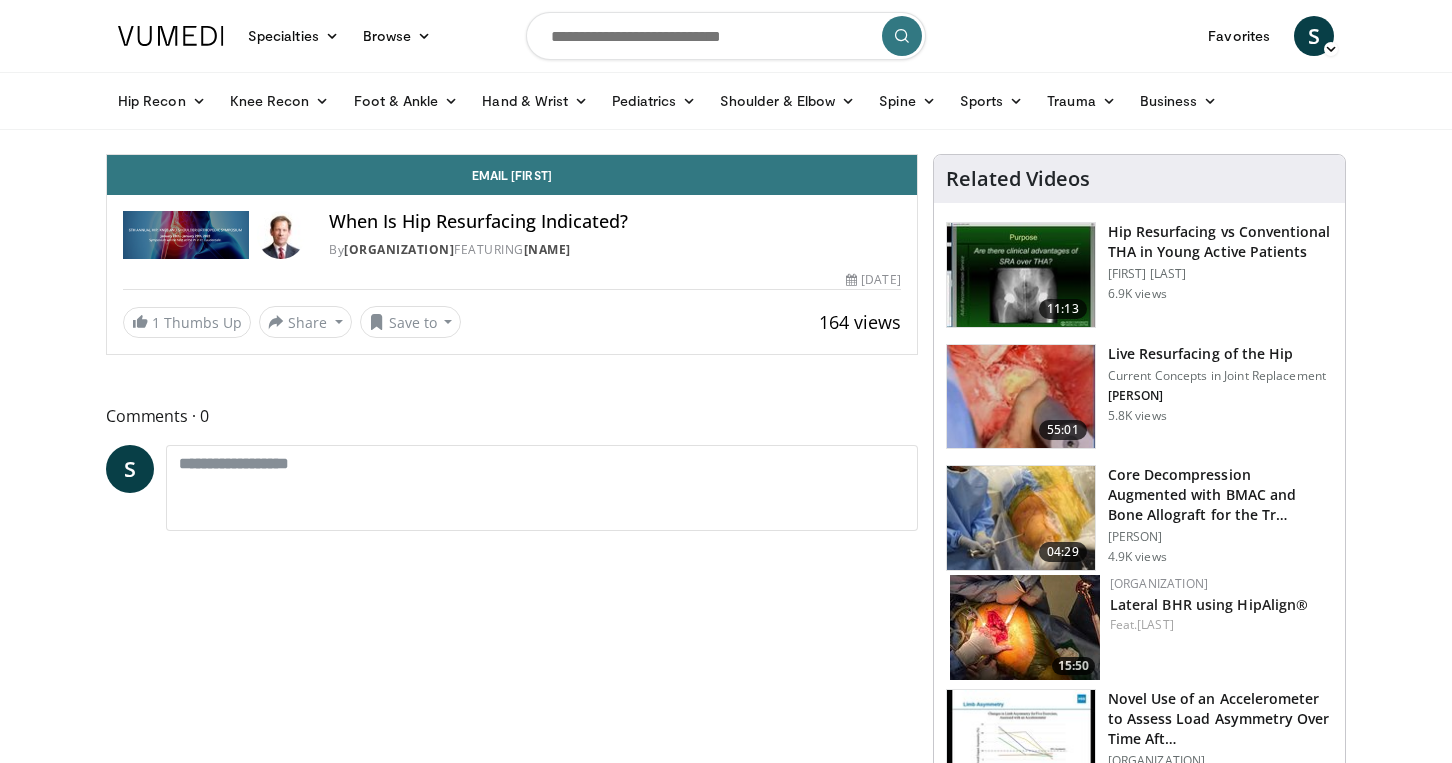 scroll, scrollTop: 0, scrollLeft: 0, axis: both 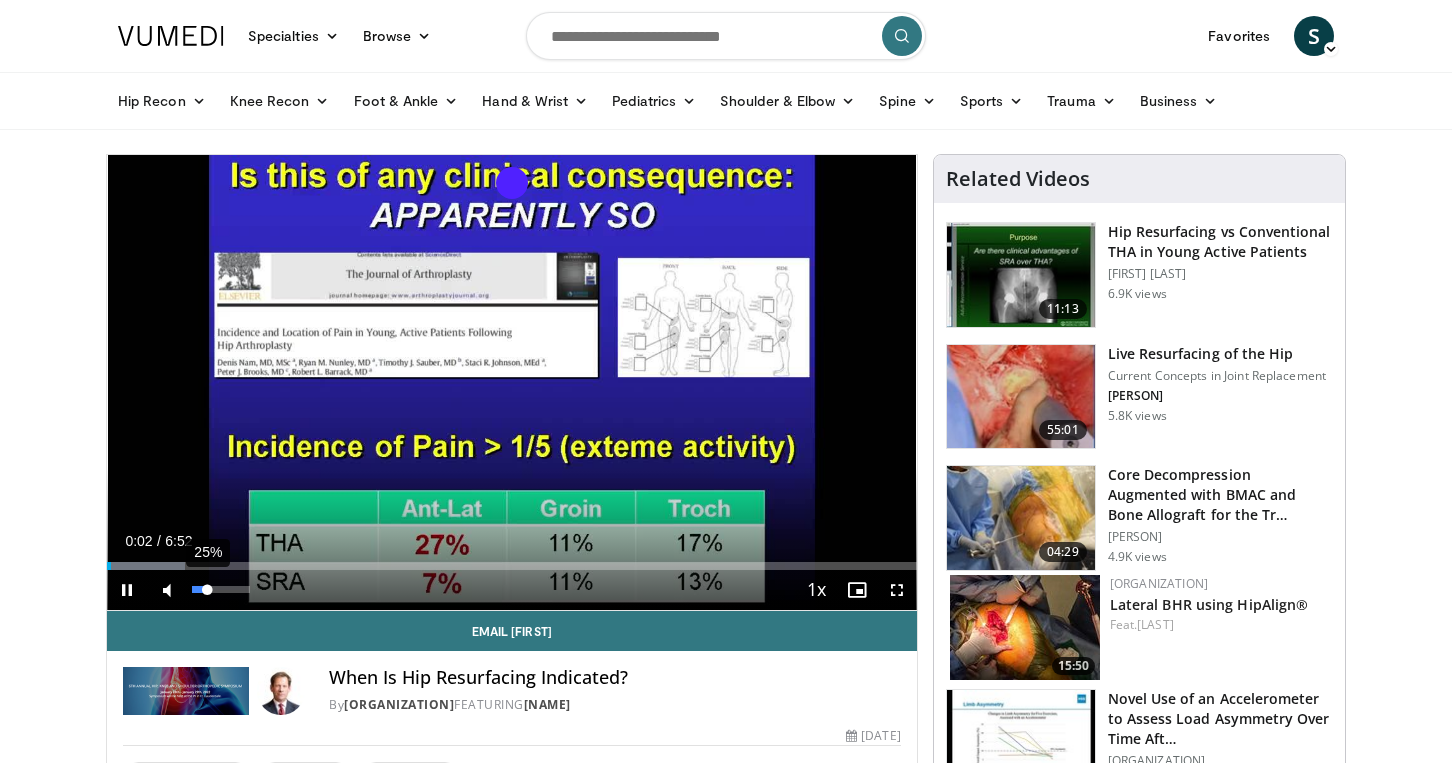 click at bounding box center (199, 589) 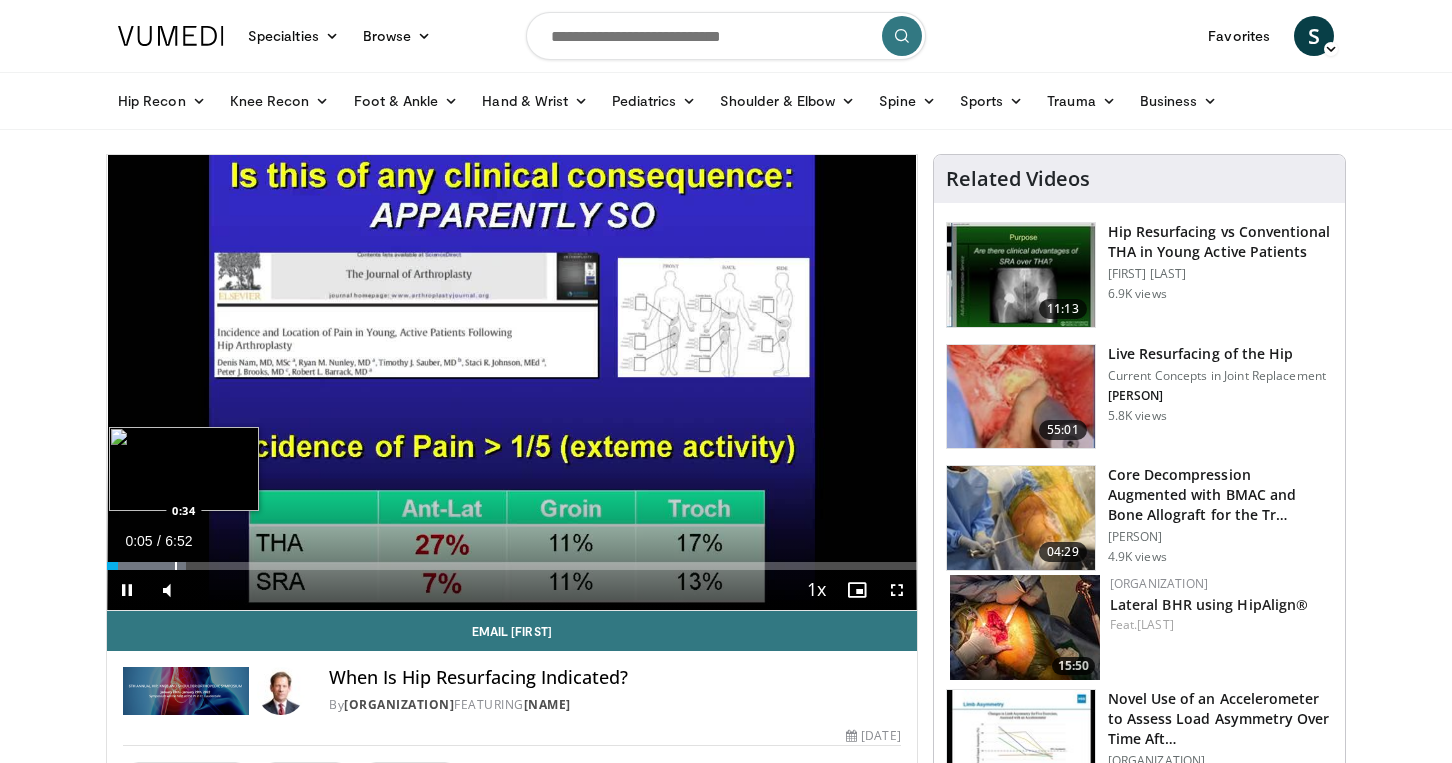 click at bounding box center [176, 566] 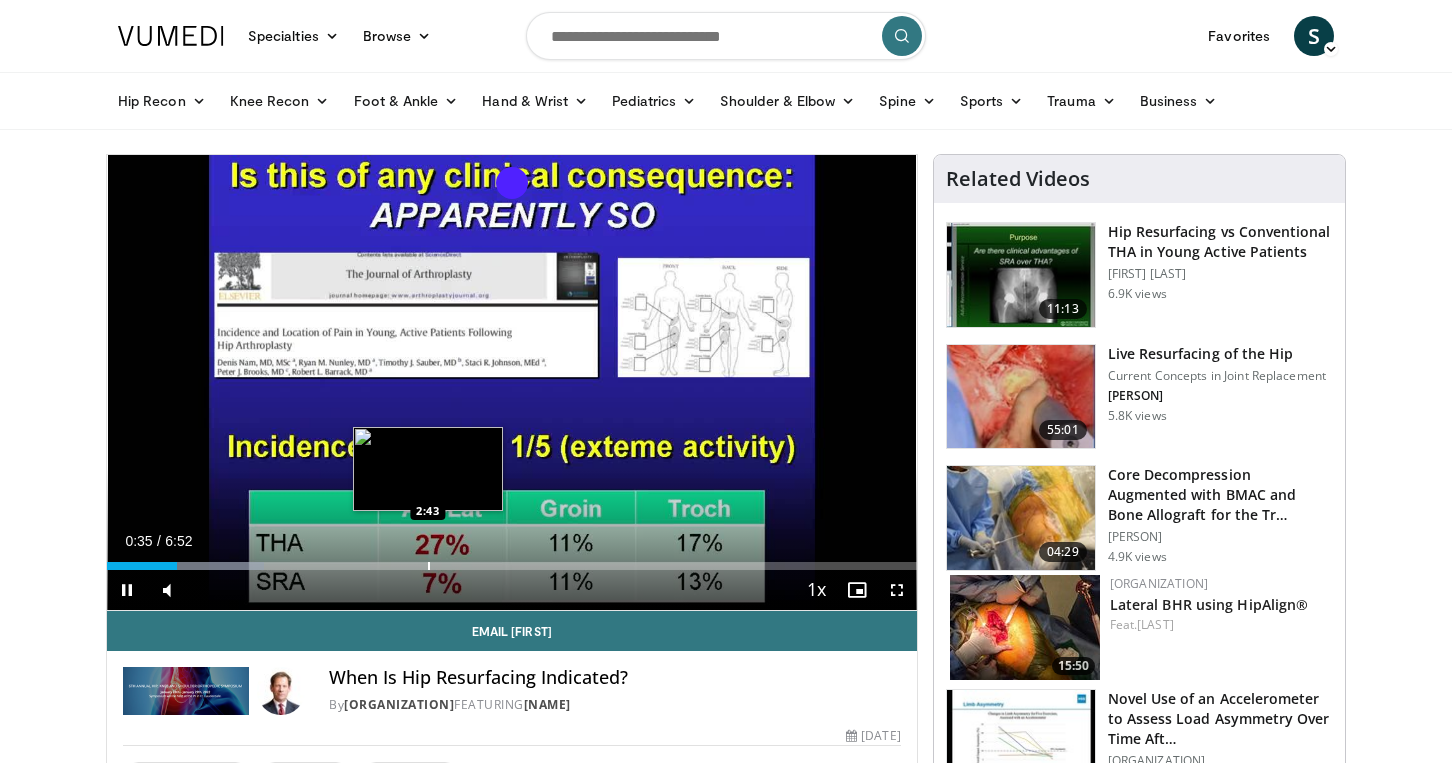 click on "10 seconds
Tap to unmute" at bounding box center [512, 382] 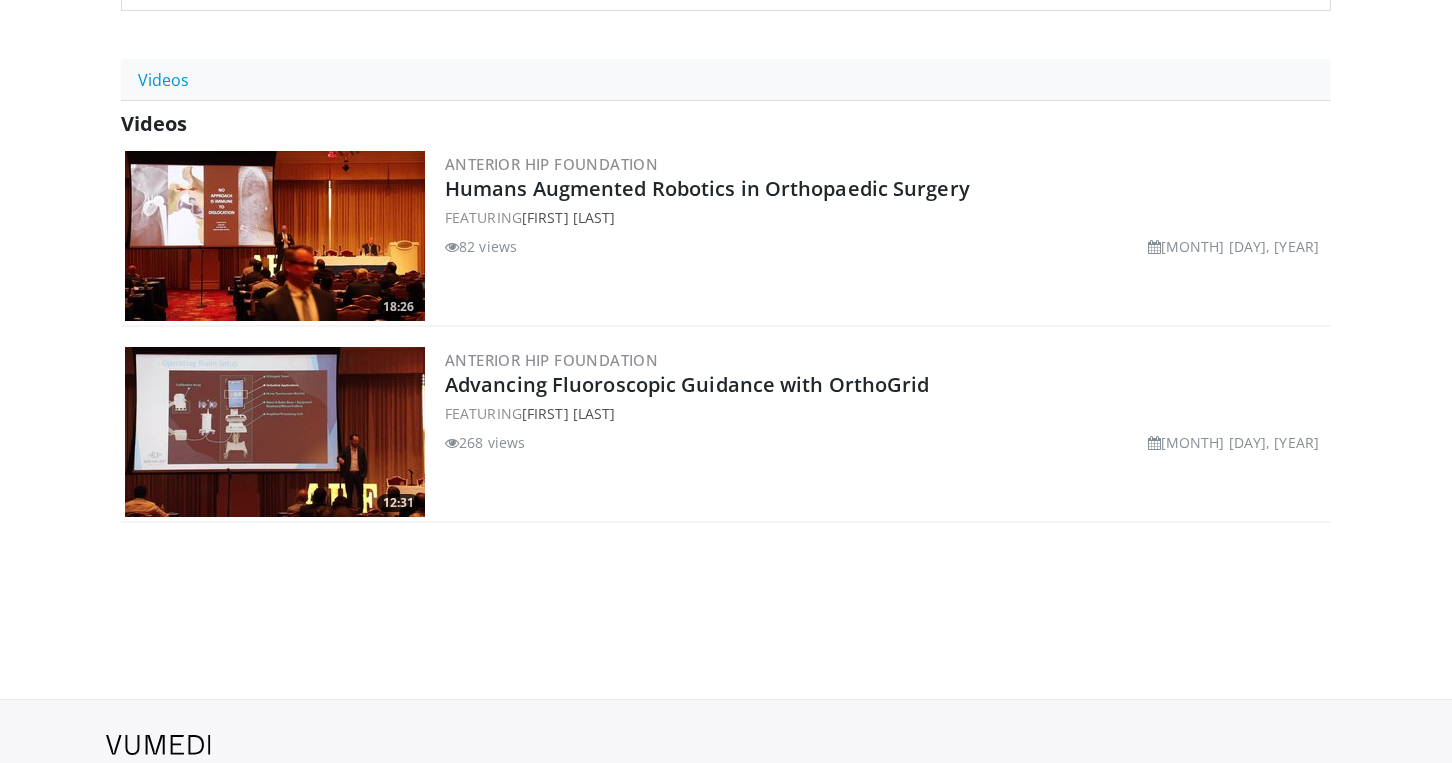 scroll, scrollTop: 519, scrollLeft: 0, axis: vertical 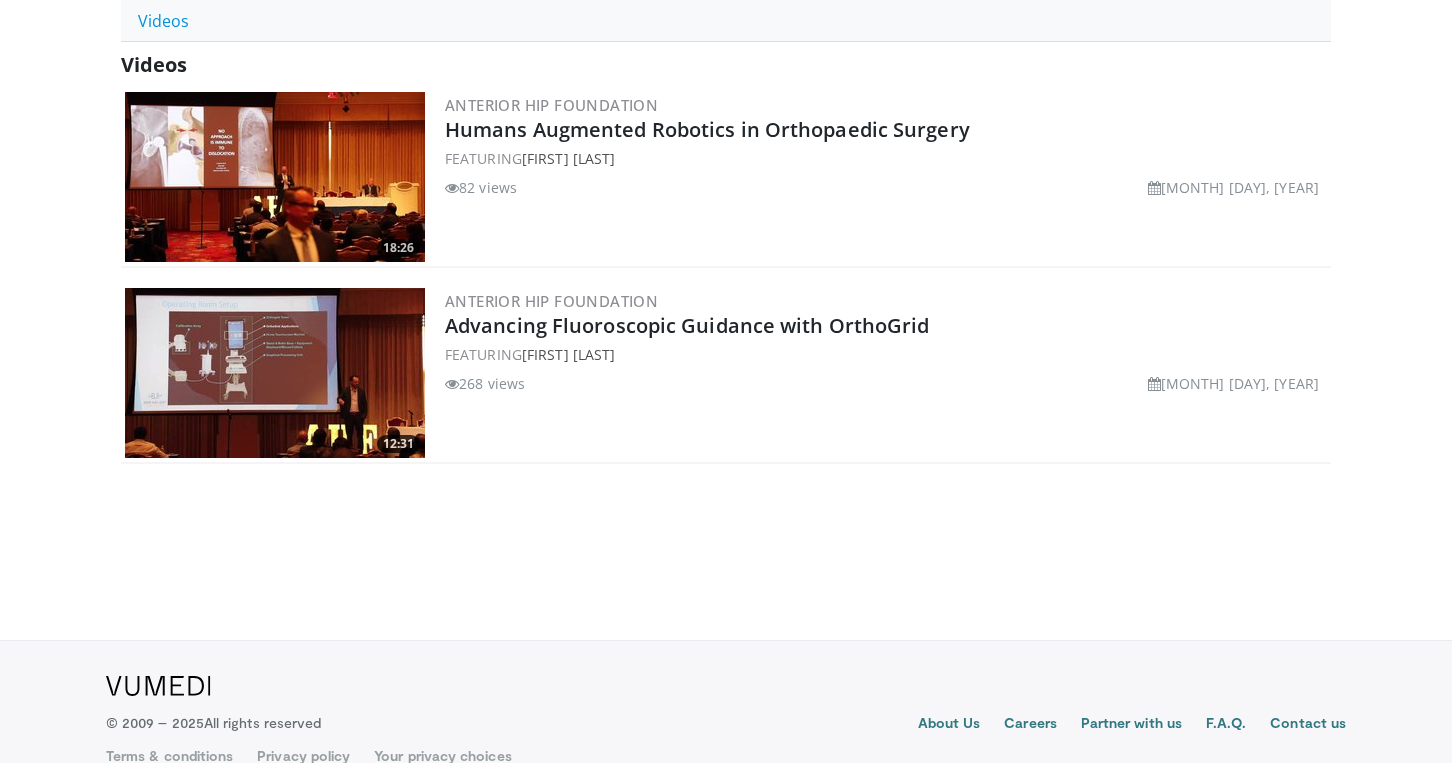 click at bounding box center [275, 177] 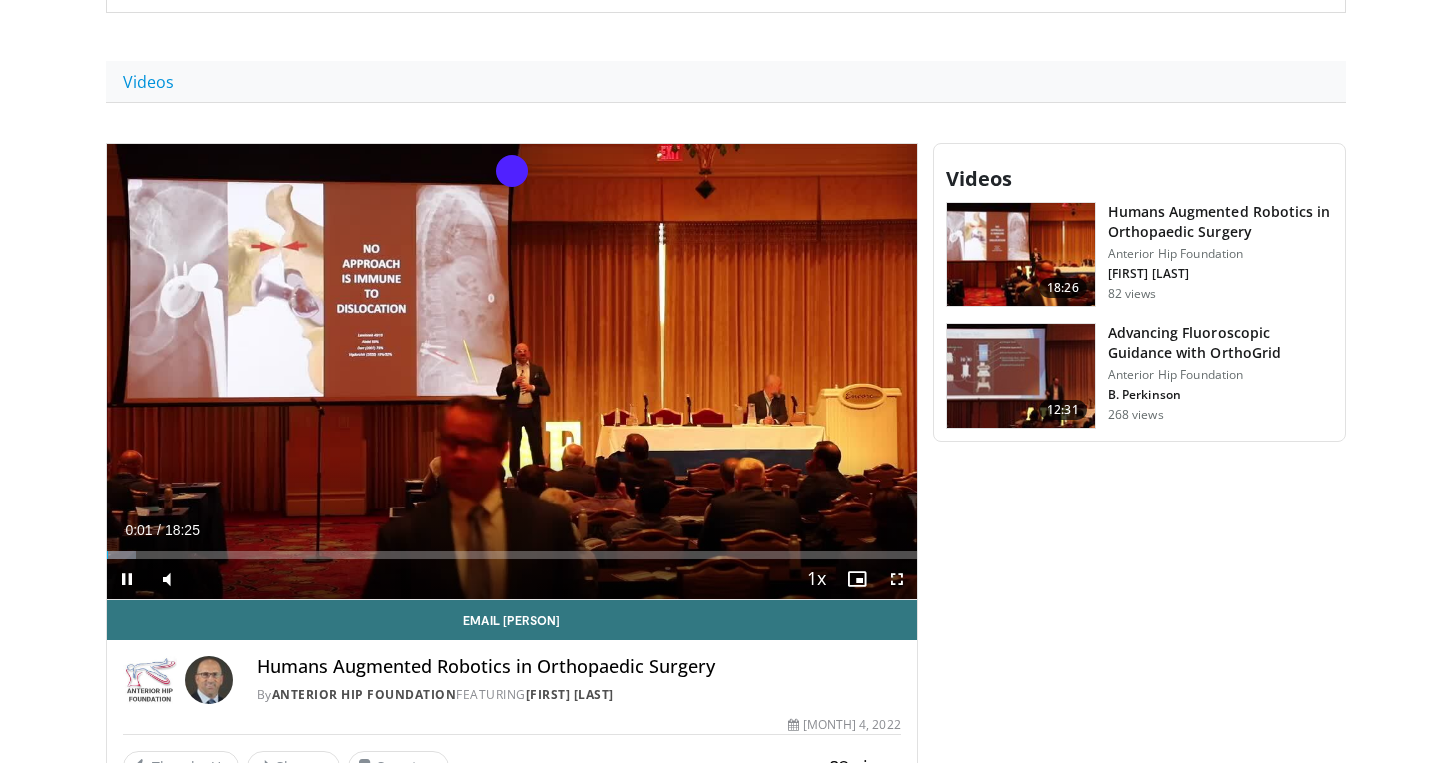 scroll, scrollTop: 465, scrollLeft: 0, axis: vertical 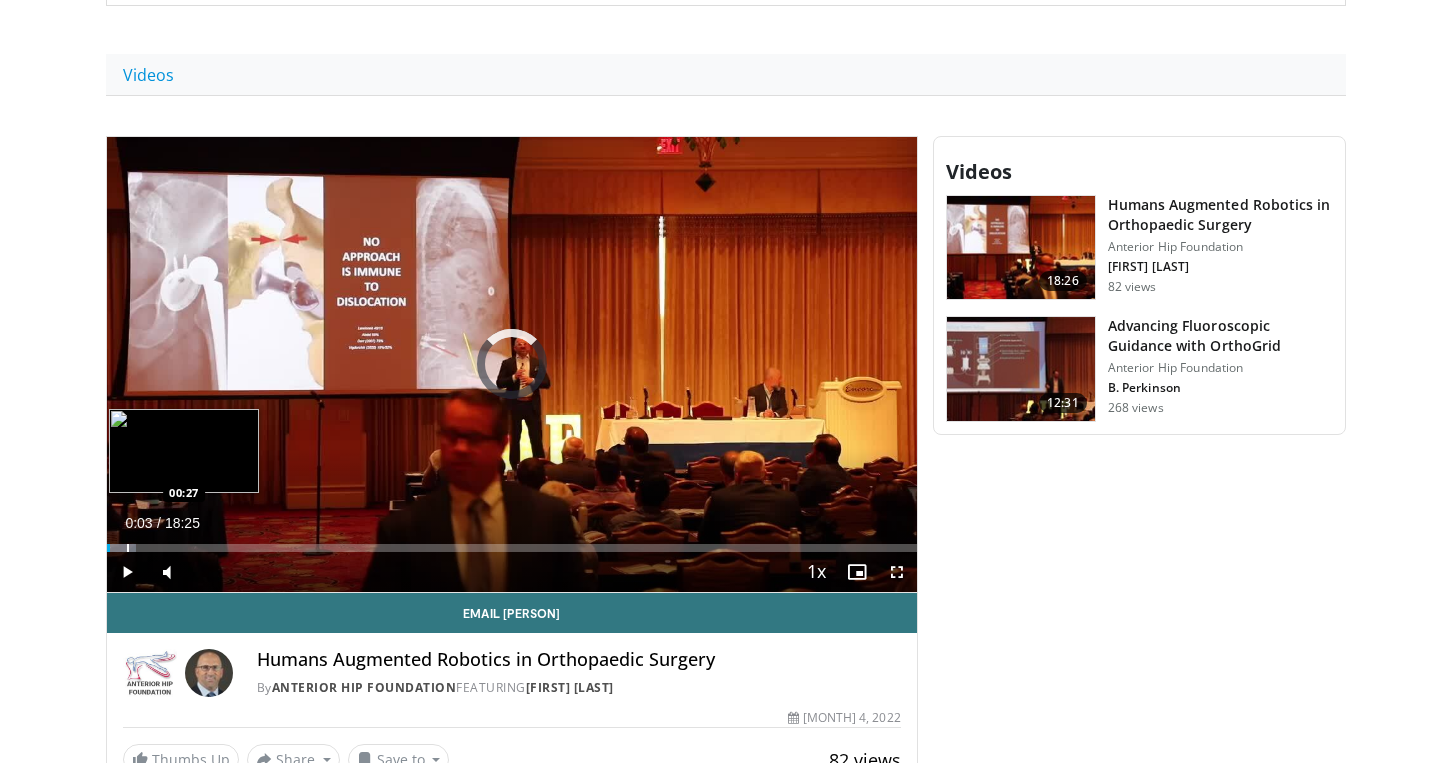 click at bounding box center [128, 548] 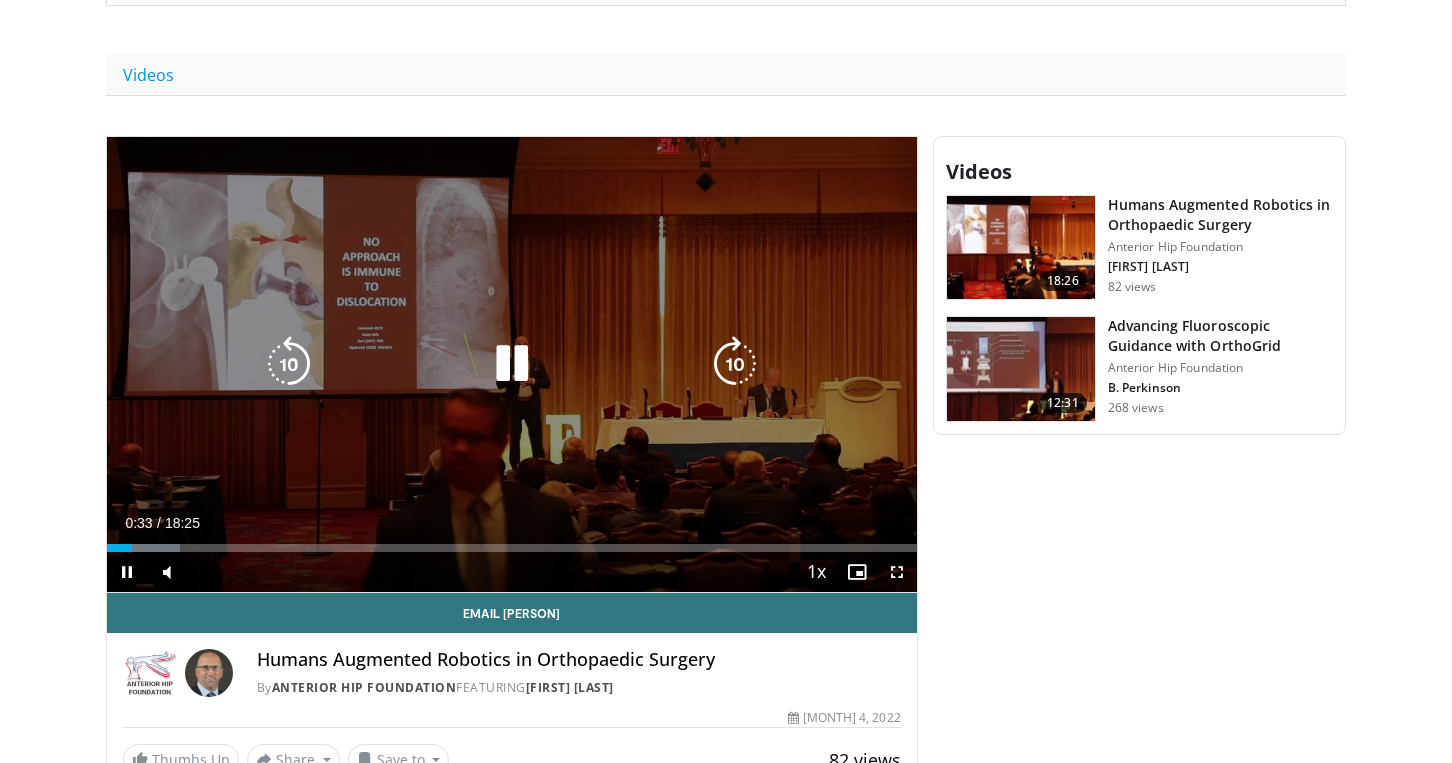 click on "10 seconds
Tap to unmute" at bounding box center [512, 364] 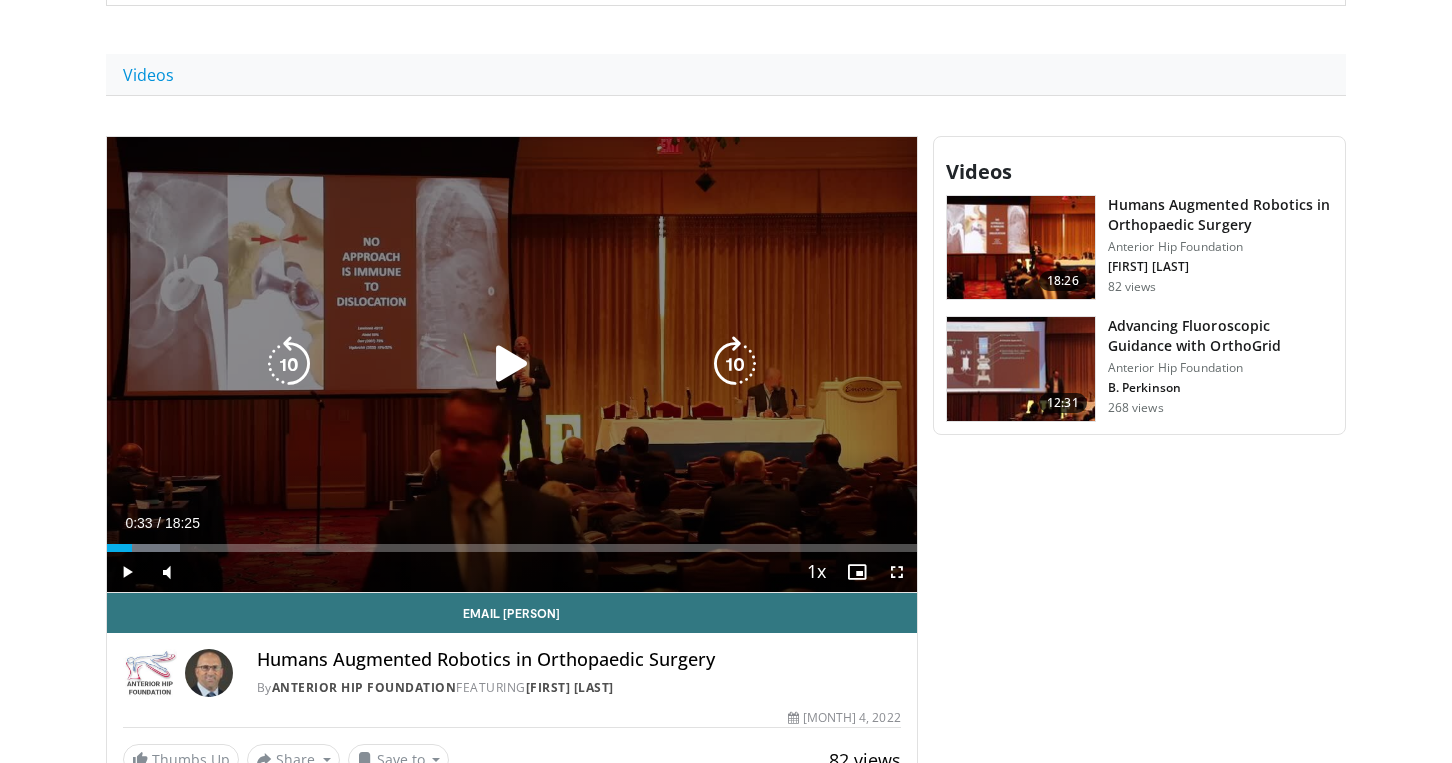 click at bounding box center (512, 364) 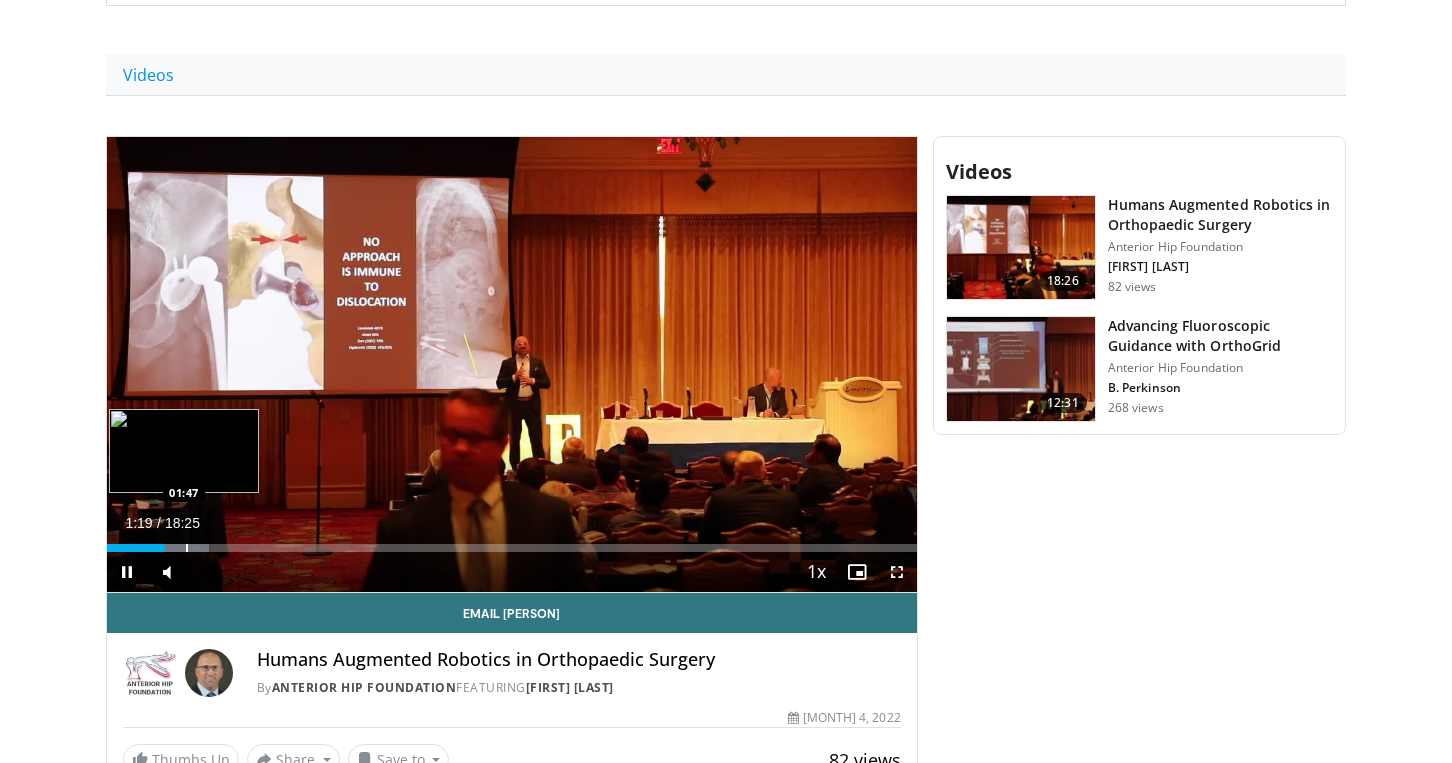 click on "Loaded :  12.56% 01:19 01:47" at bounding box center [512, 542] 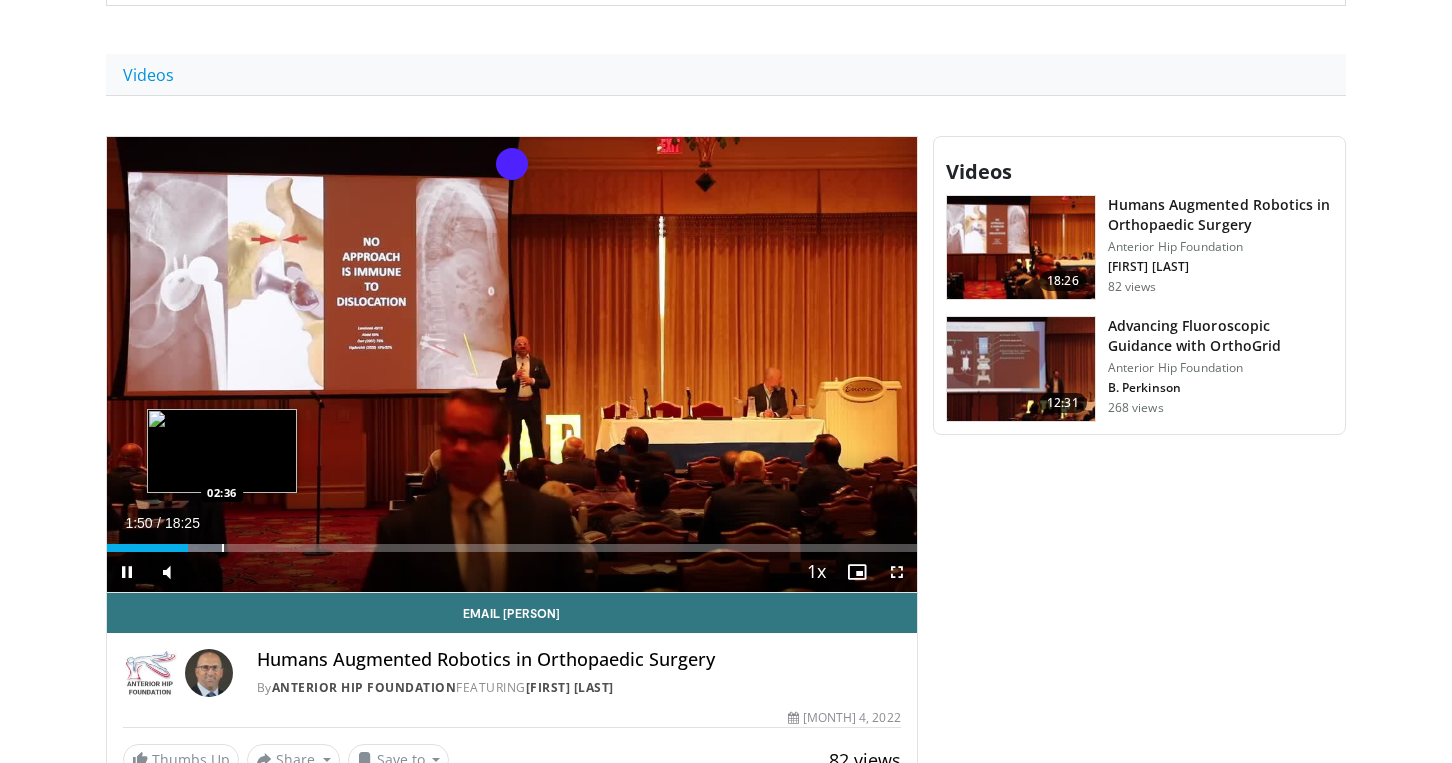 click at bounding box center [223, 548] 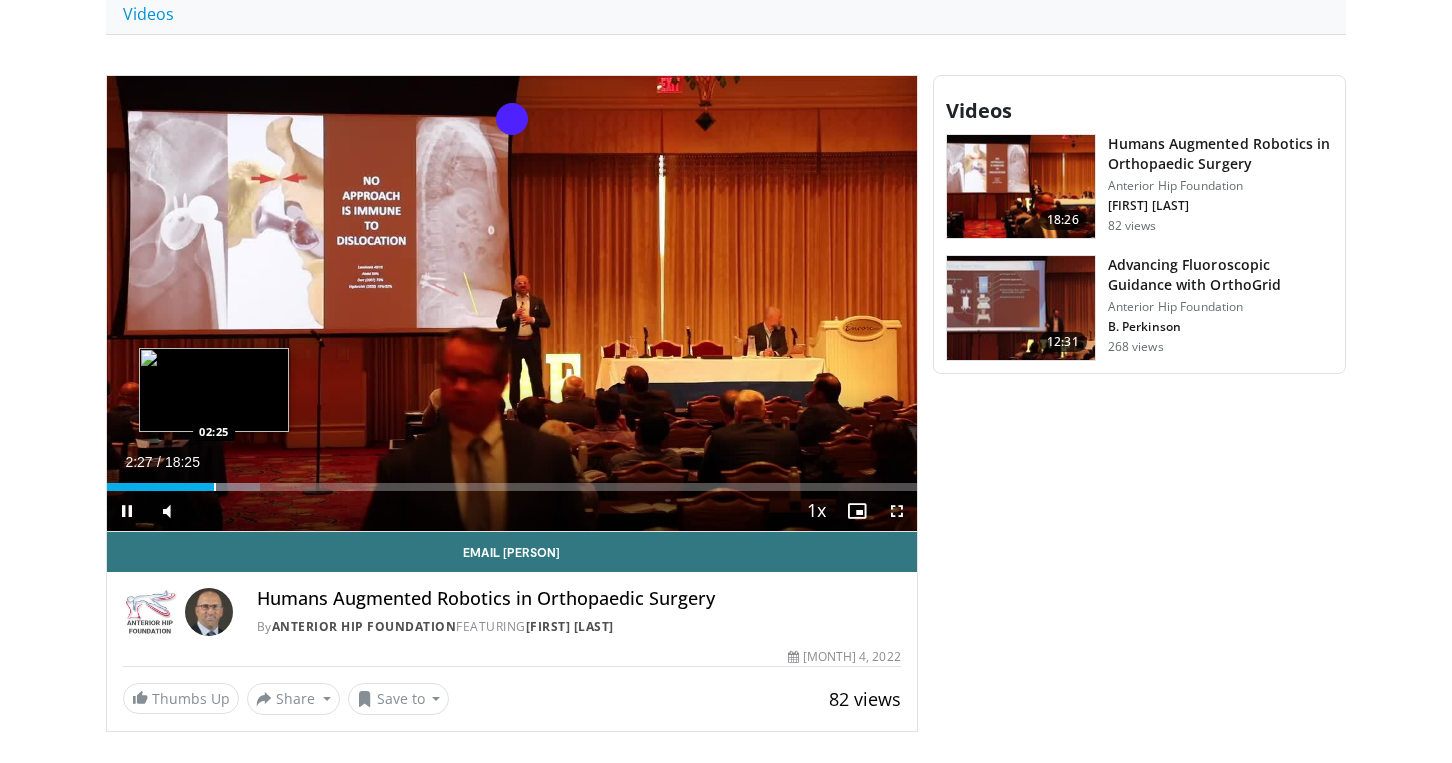 scroll, scrollTop: 506, scrollLeft: 0, axis: vertical 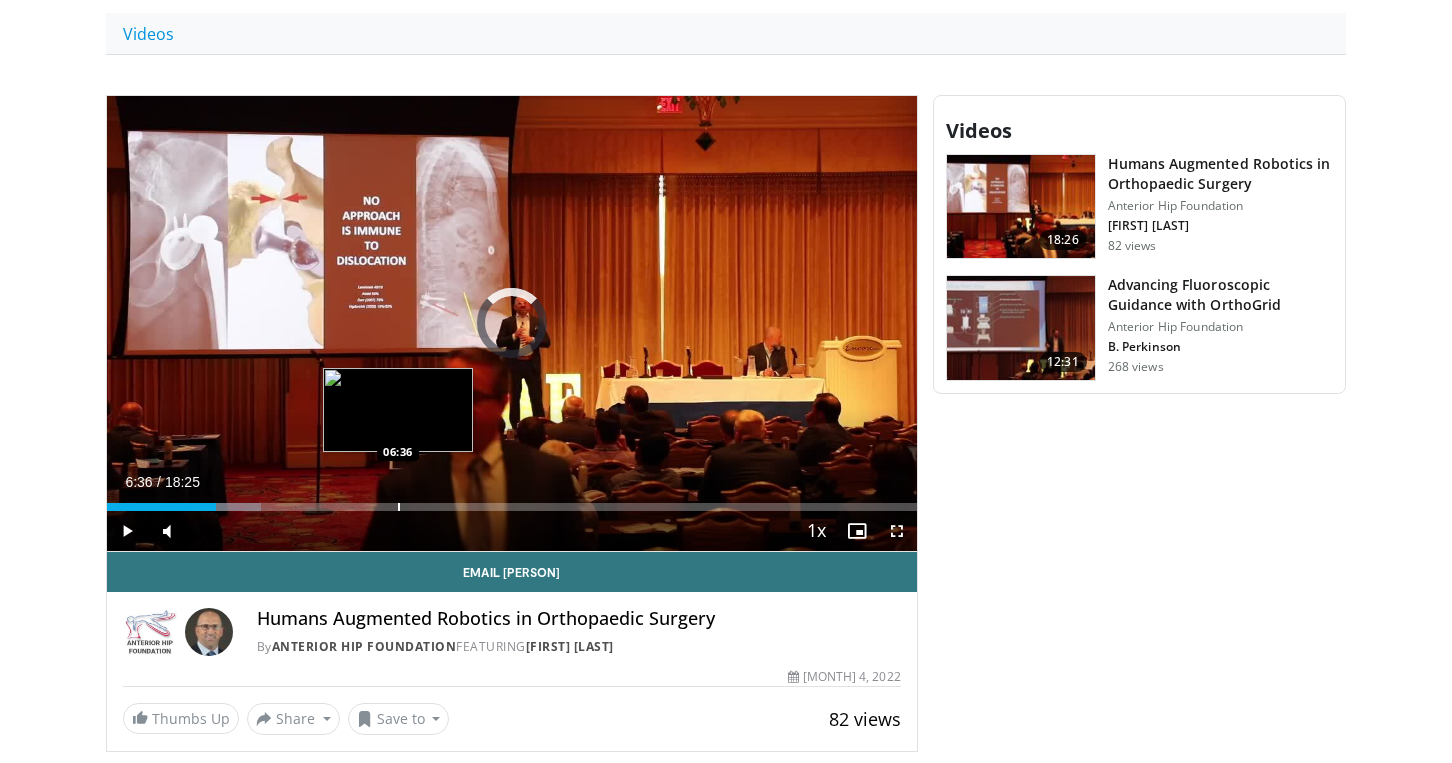 click at bounding box center (399, 507) 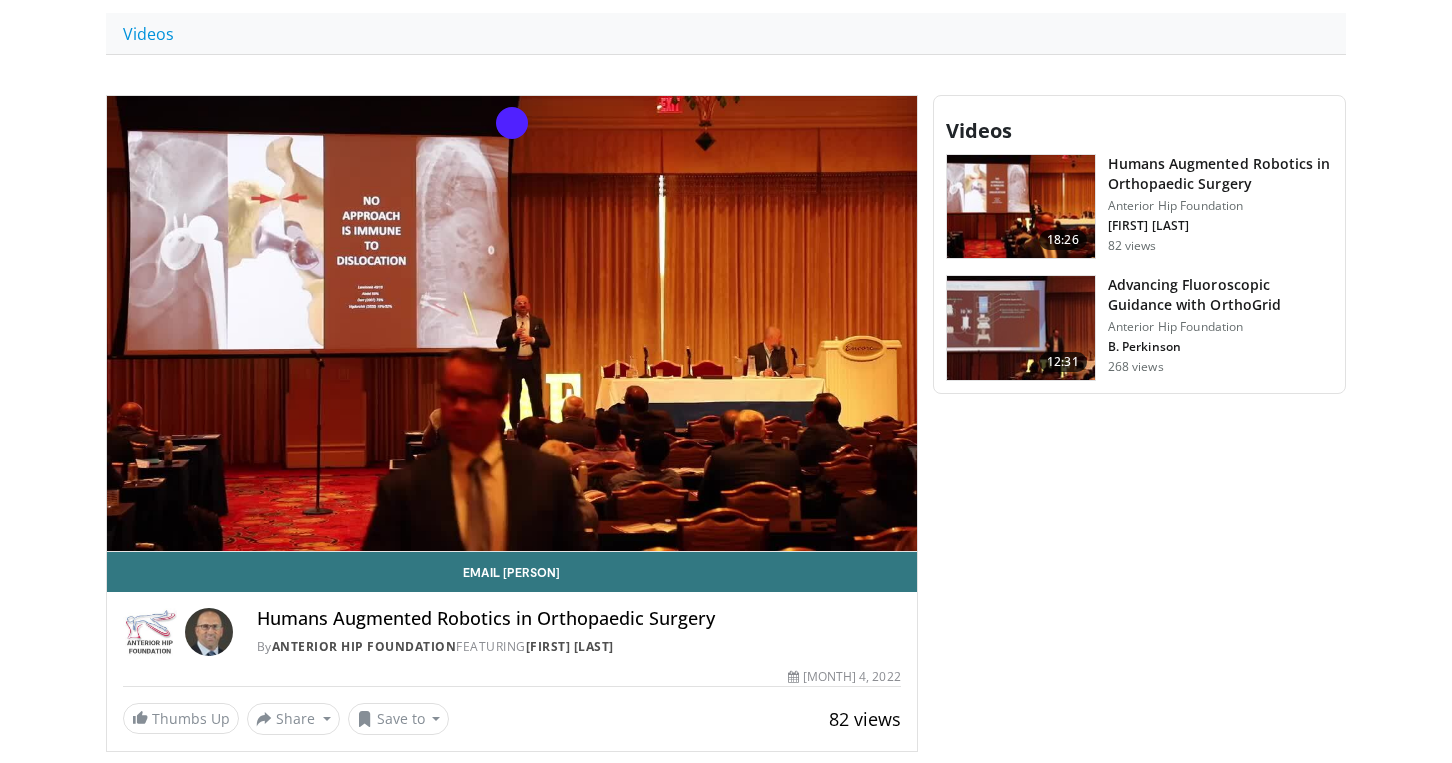 click on "10 seconds
Tap to unmute" at bounding box center [512, 323] 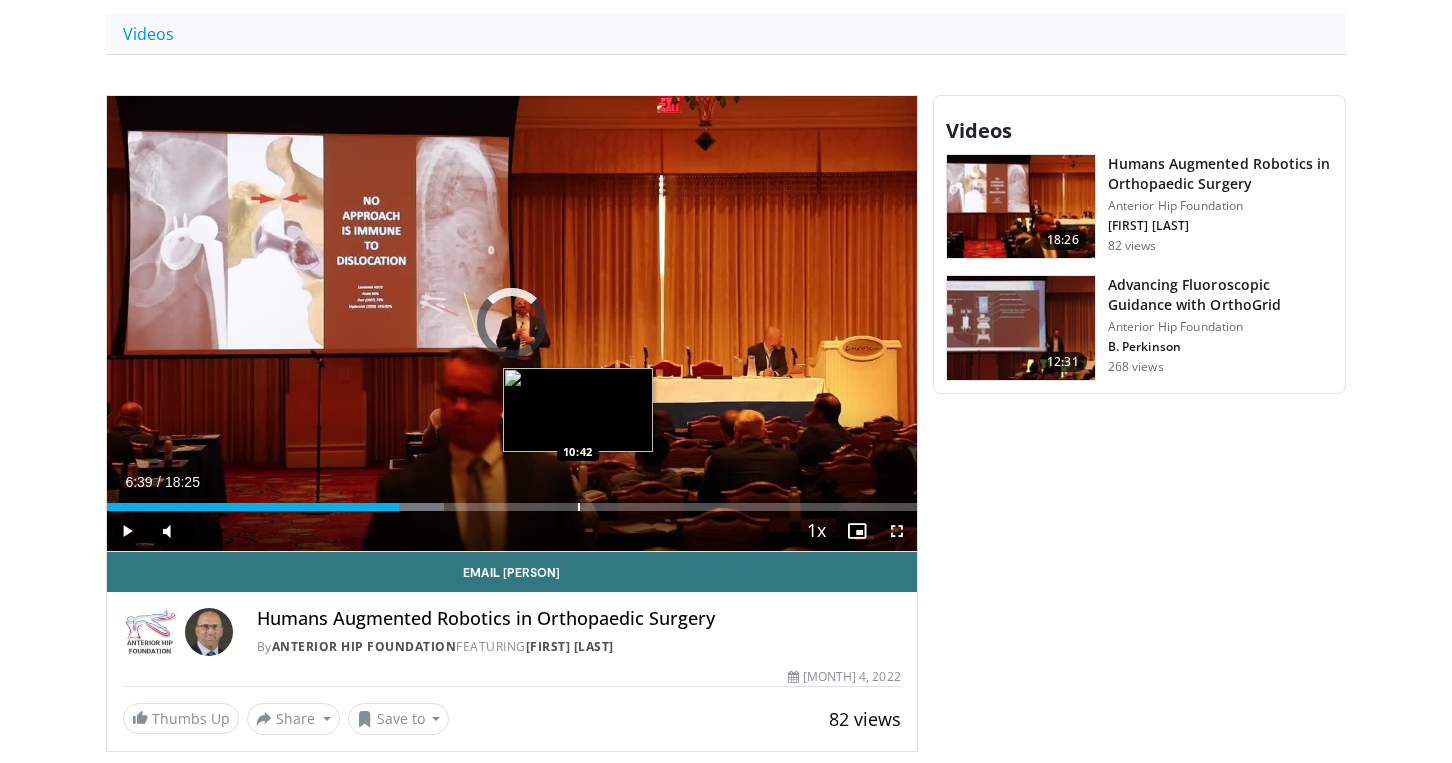 click at bounding box center [579, 507] 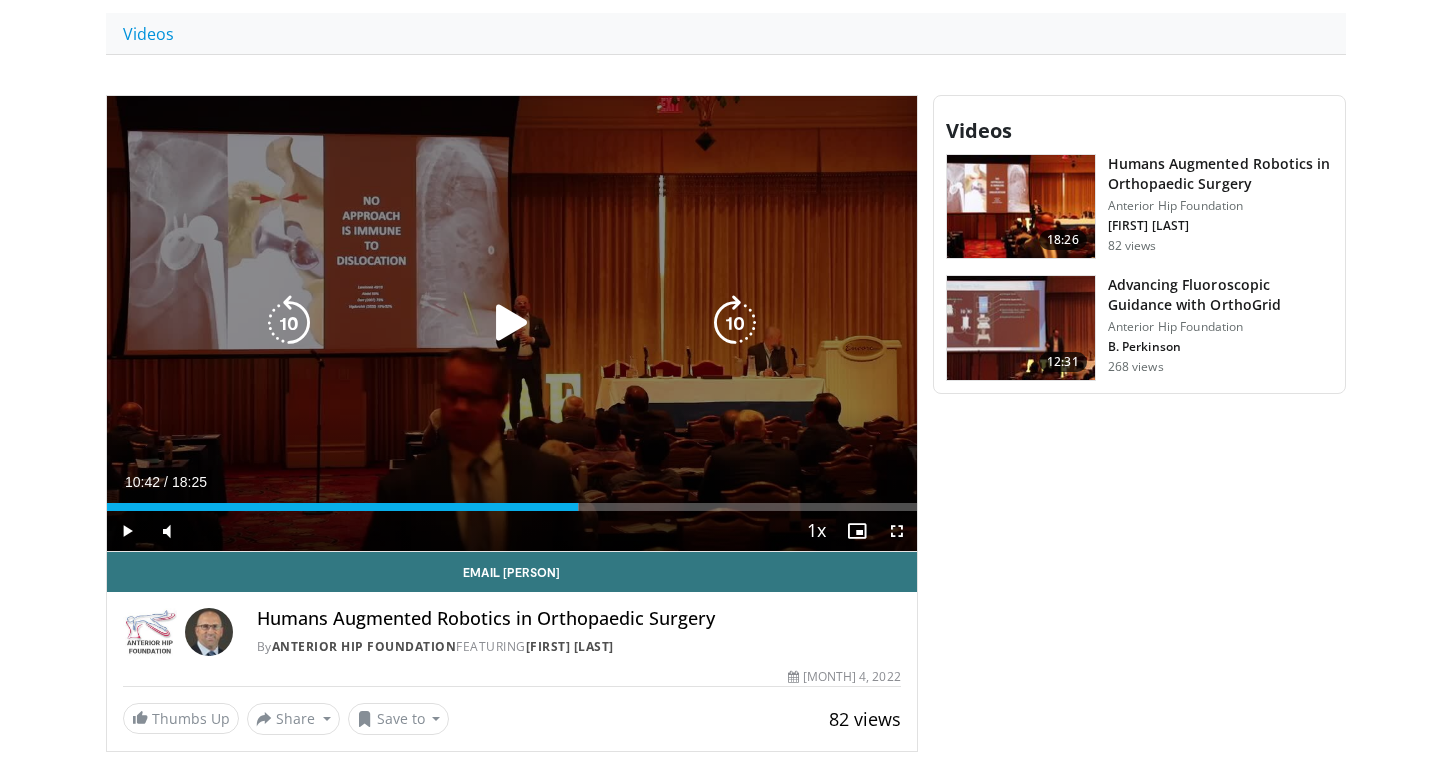 click on "10 seconds
Tap to unmute" at bounding box center [512, 323] 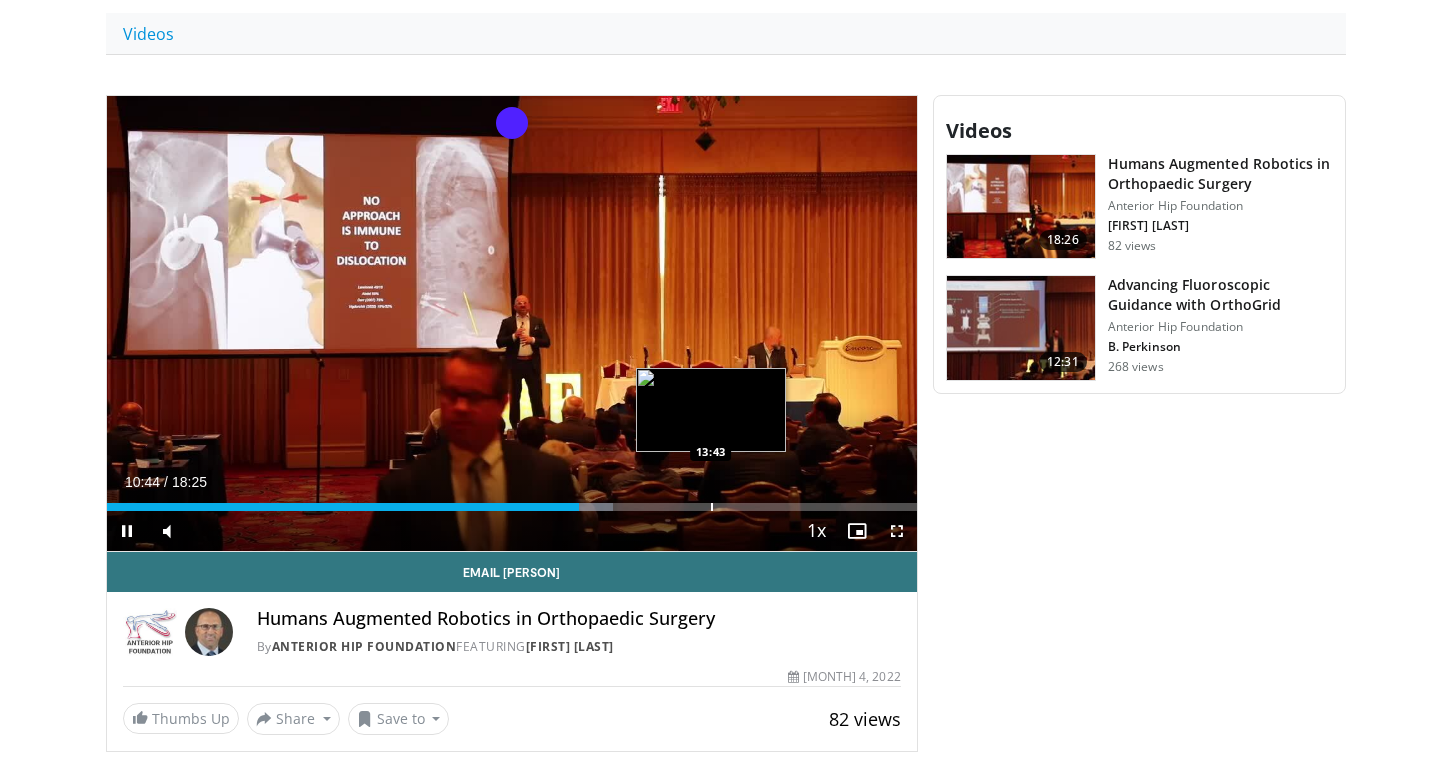click on "Loaded :  62.44% 10:44 13:43" at bounding box center (512, 501) 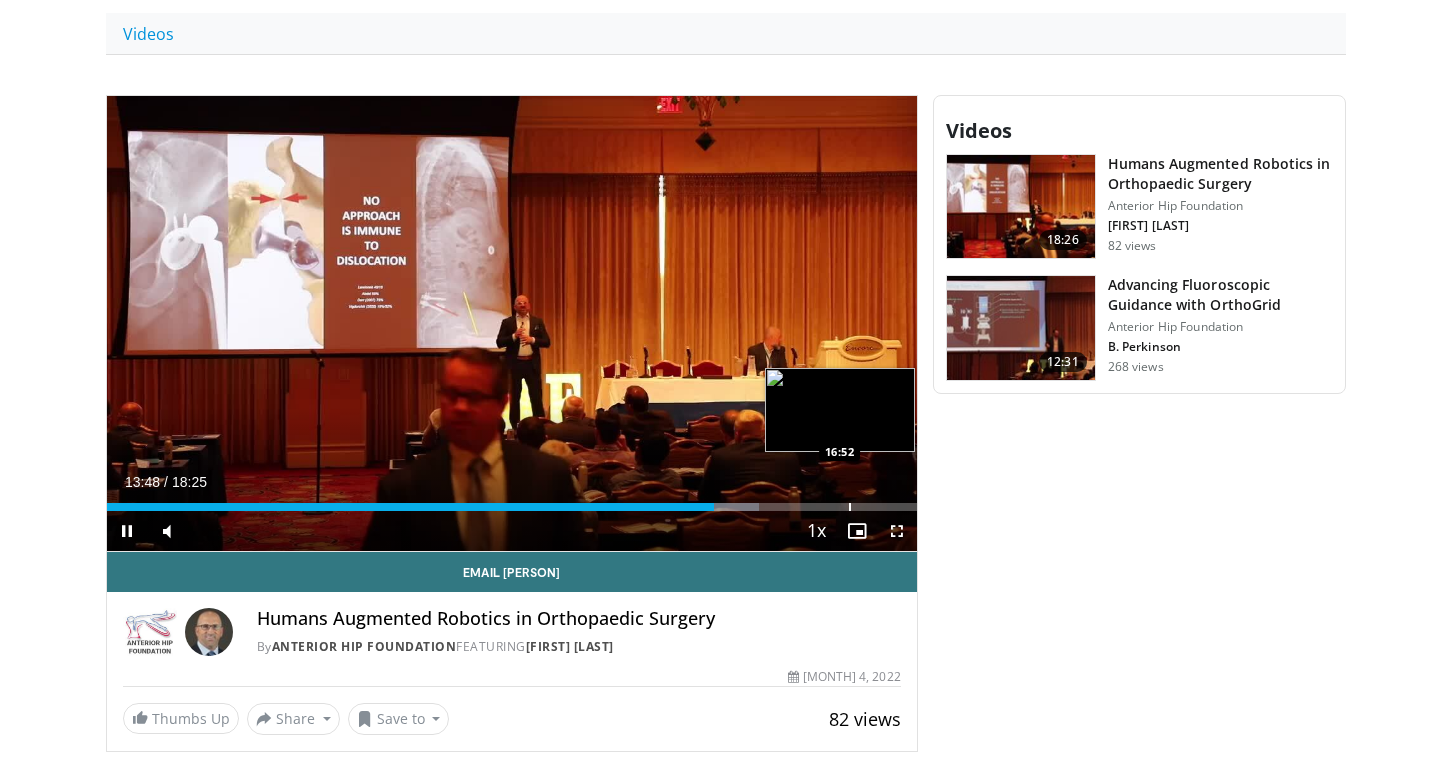 click at bounding box center (850, 507) 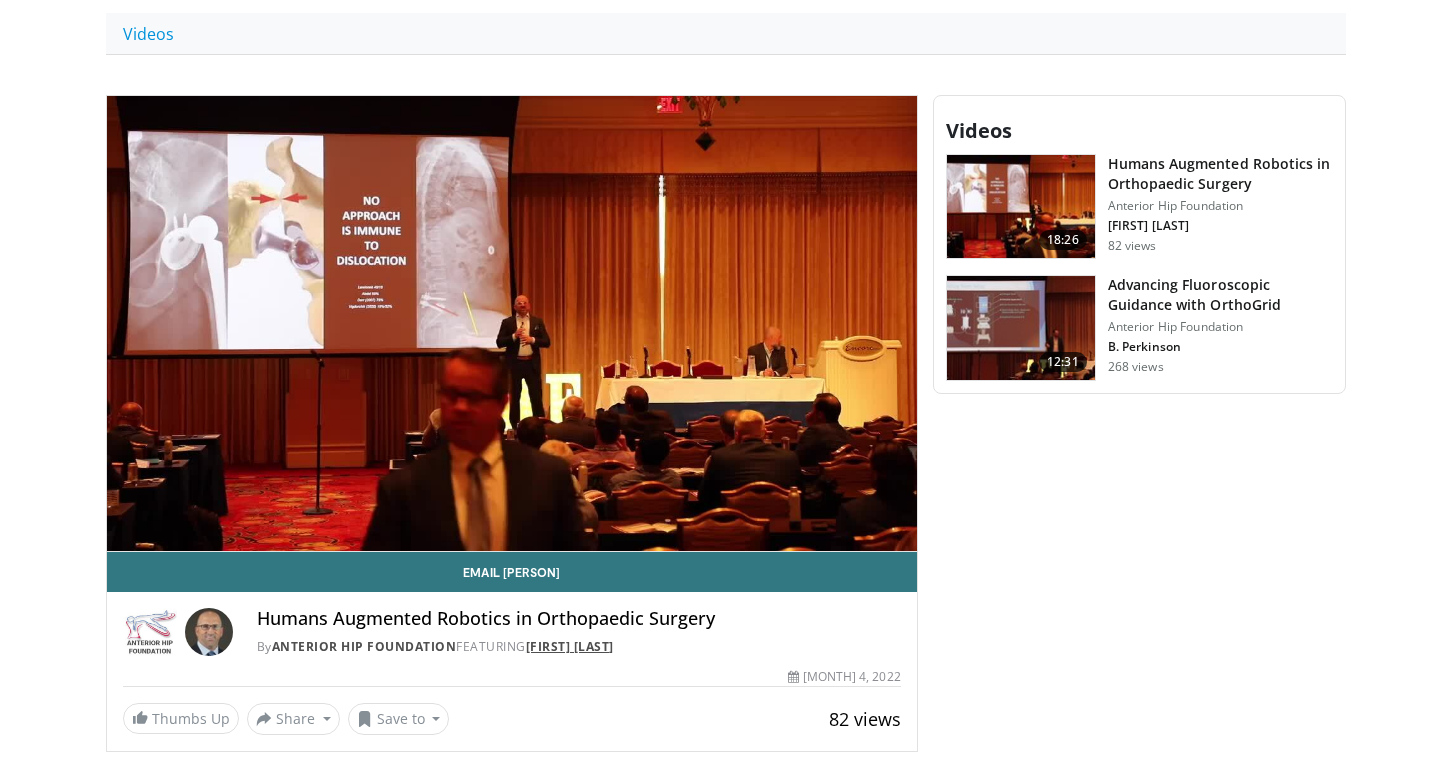 click on "Cory Calendine" at bounding box center (570, 646) 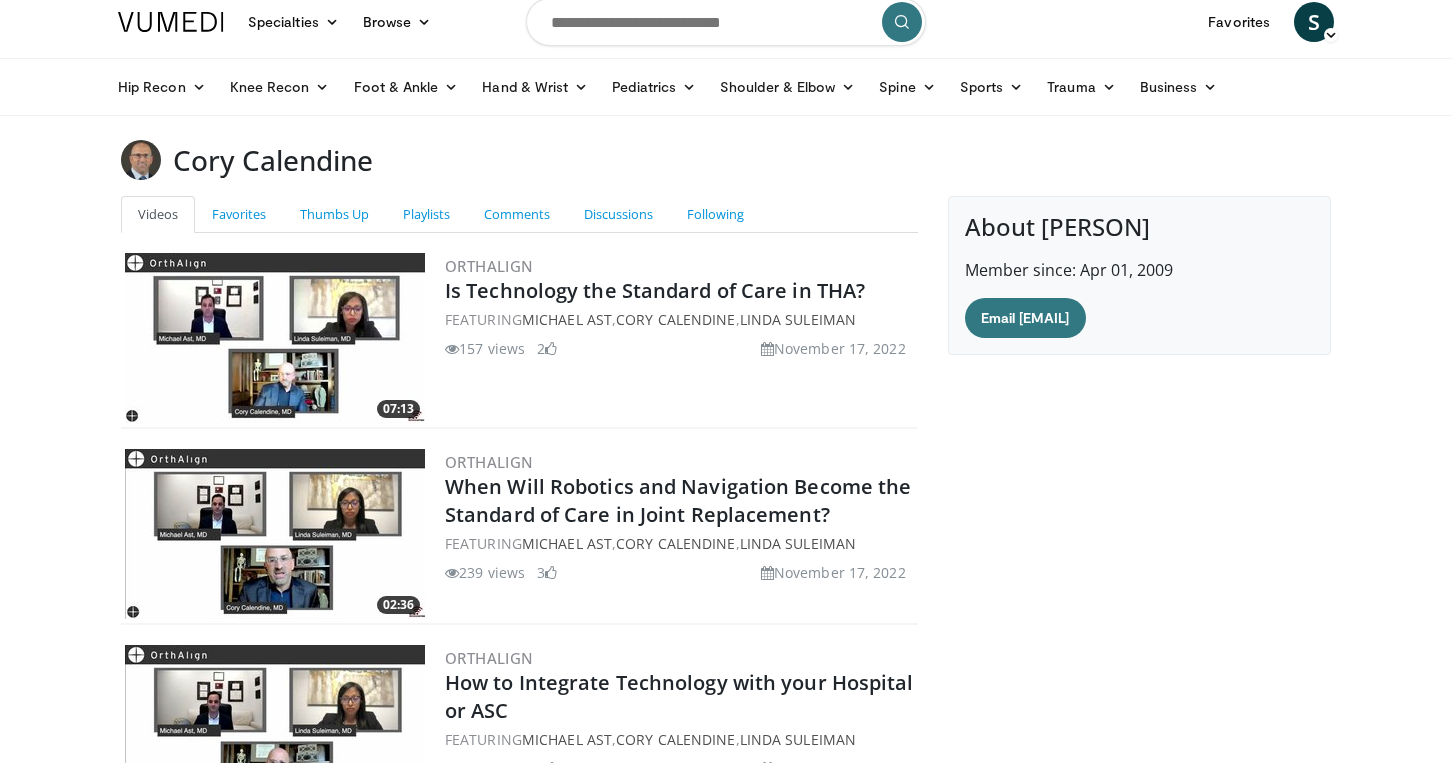 scroll, scrollTop: 0, scrollLeft: 0, axis: both 